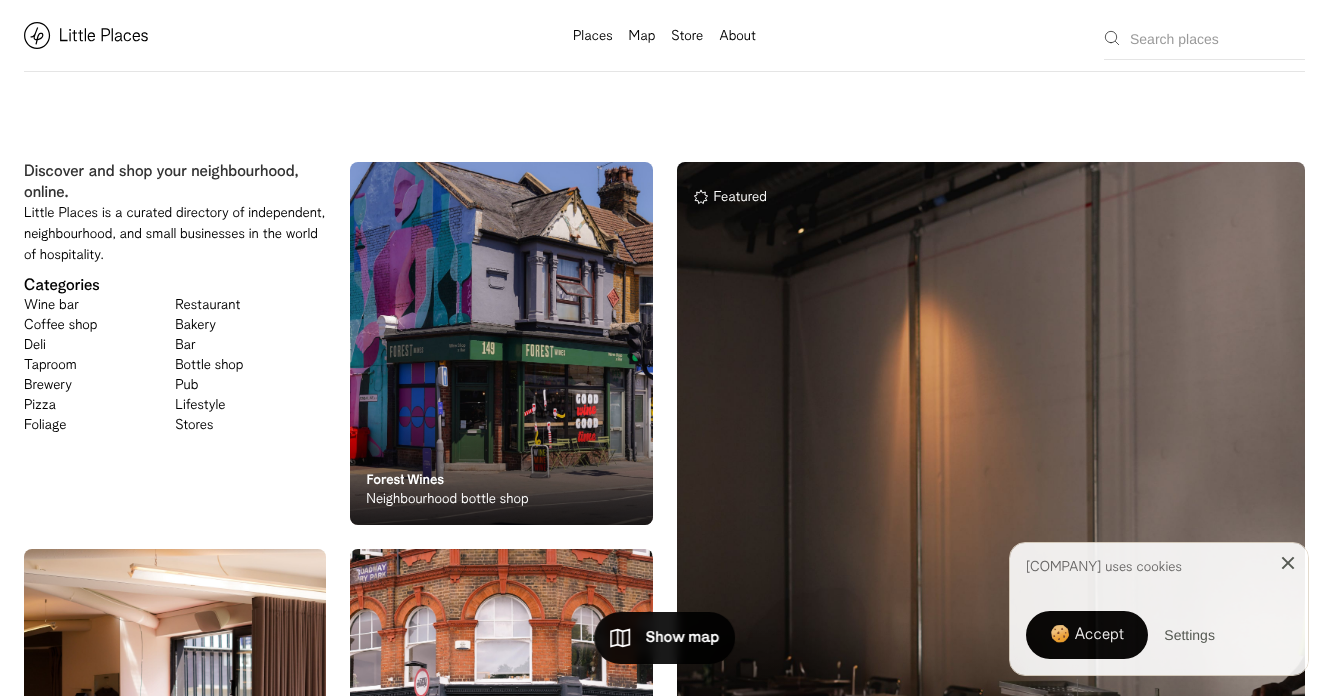 scroll, scrollTop: 0, scrollLeft: 0, axis: both 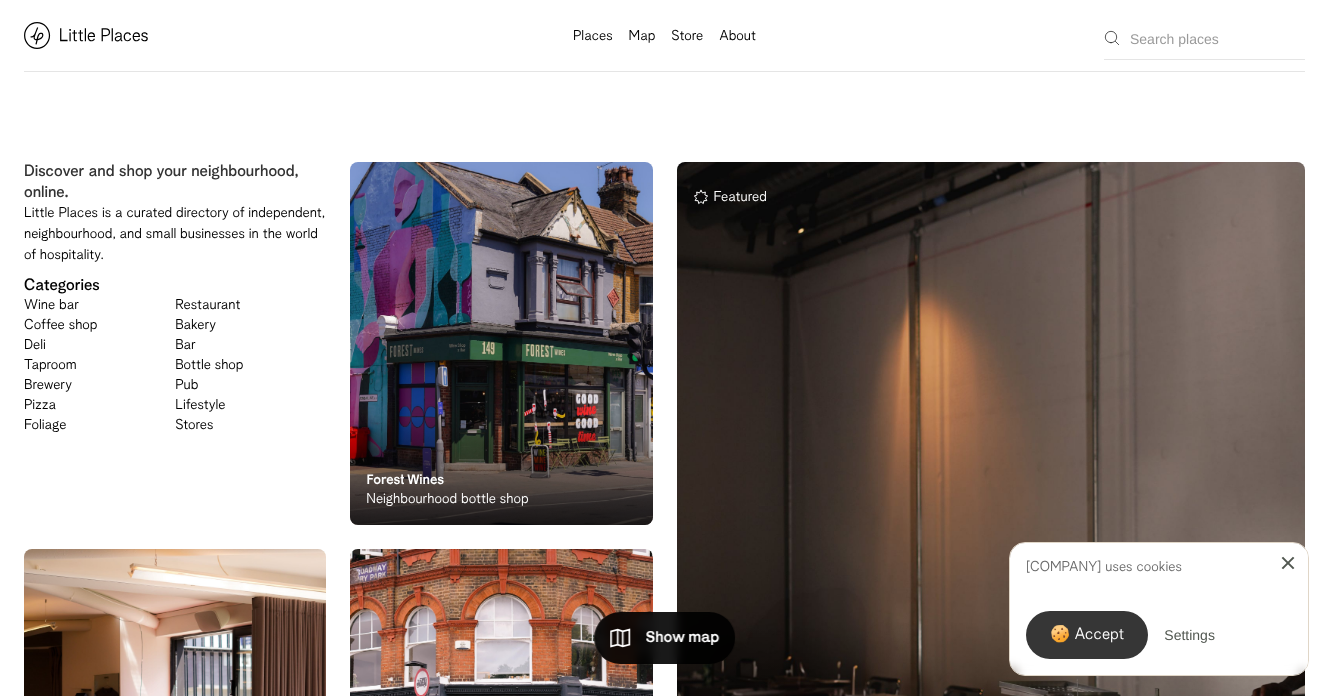 click on "🍪 Accept" at bounding box center [1087, 635] 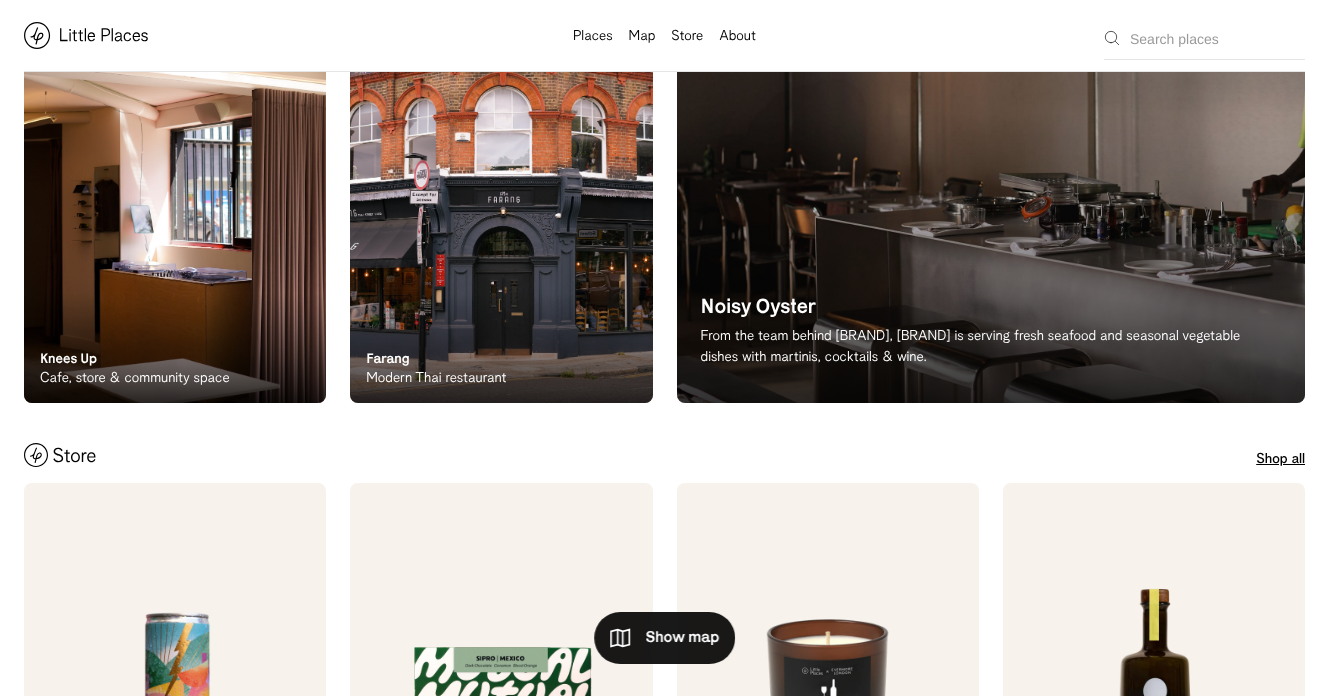scroll, scrollTop: 591, scrollLeft: 0, axis: vertical 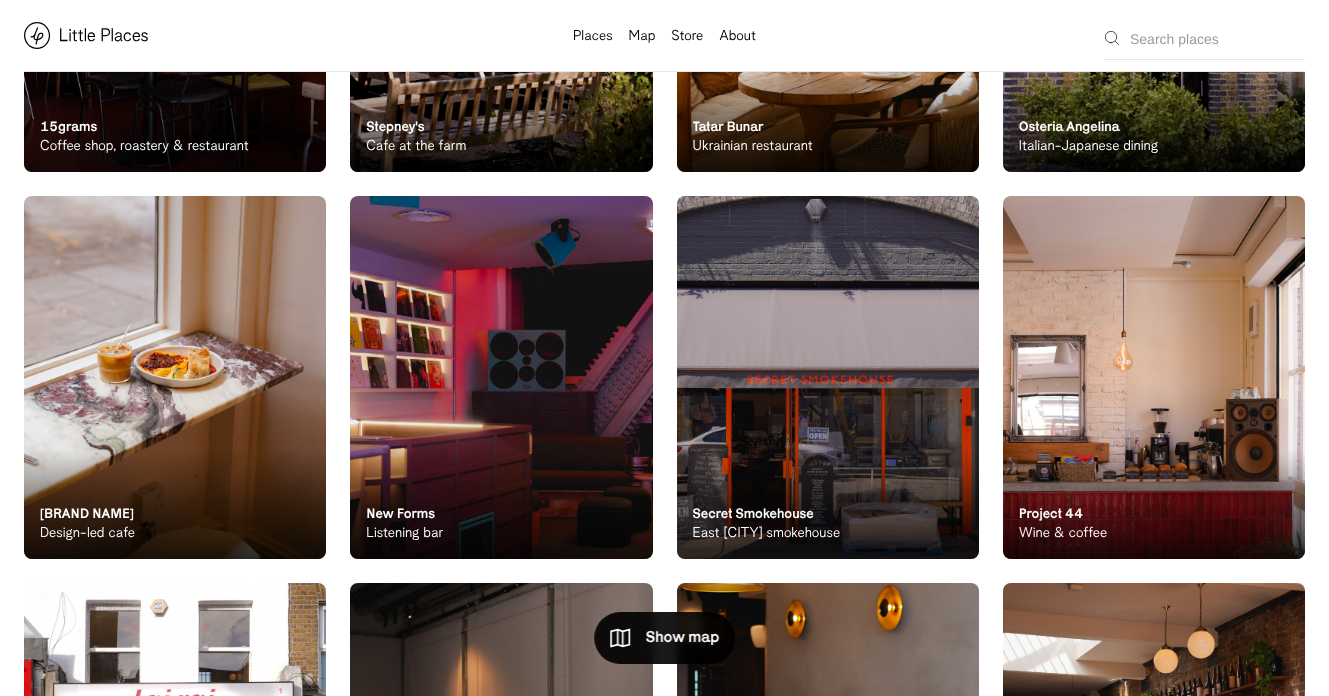 click on "LOT 103 Design-led cafe" at bounding box center (175, 504) 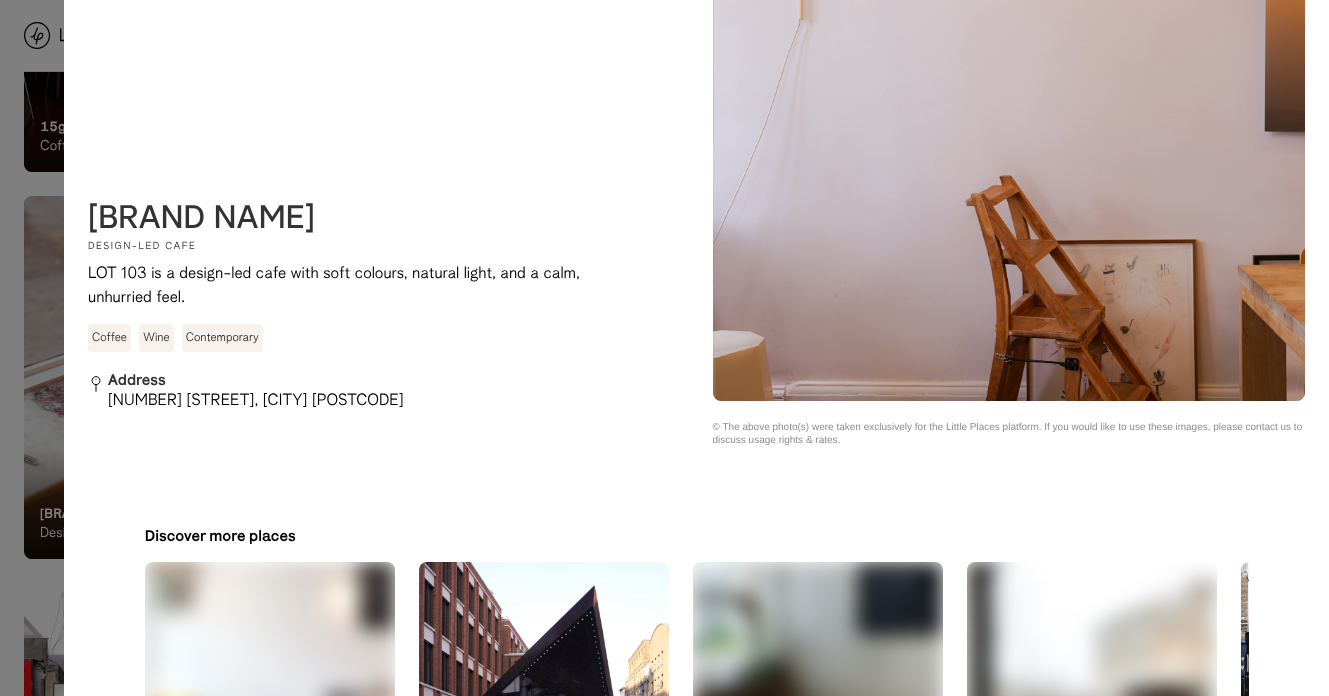 scroll, scrollTop: 2067, scrollLeft: 0, axis: vertical 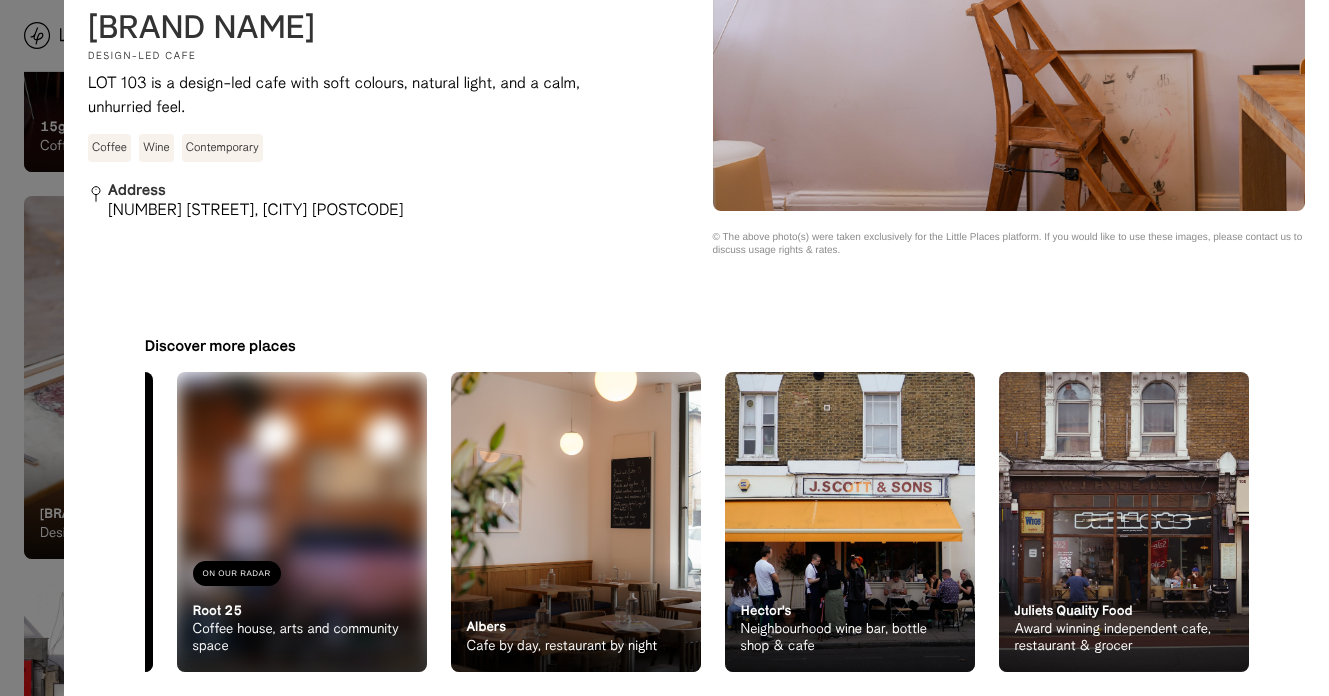 click at bounding box center (576, 522) 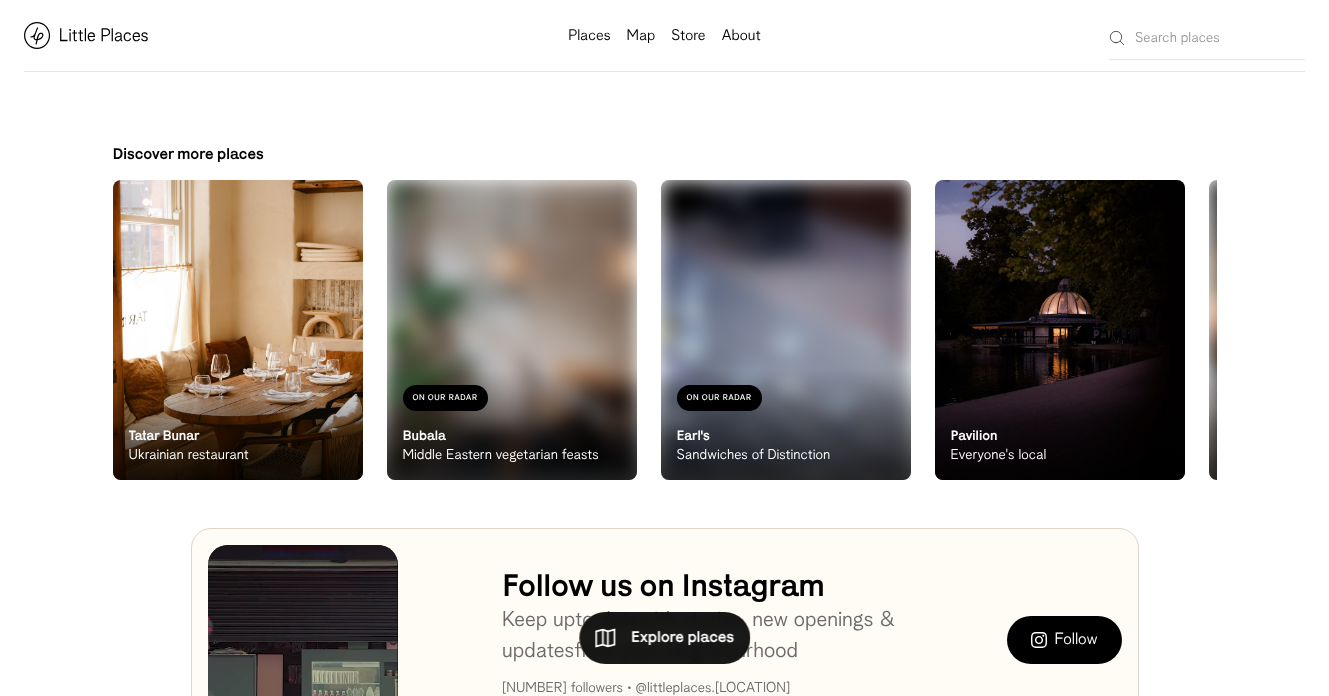scroll, scrollTop: 739, scrollLeft: 0, axis: vertical 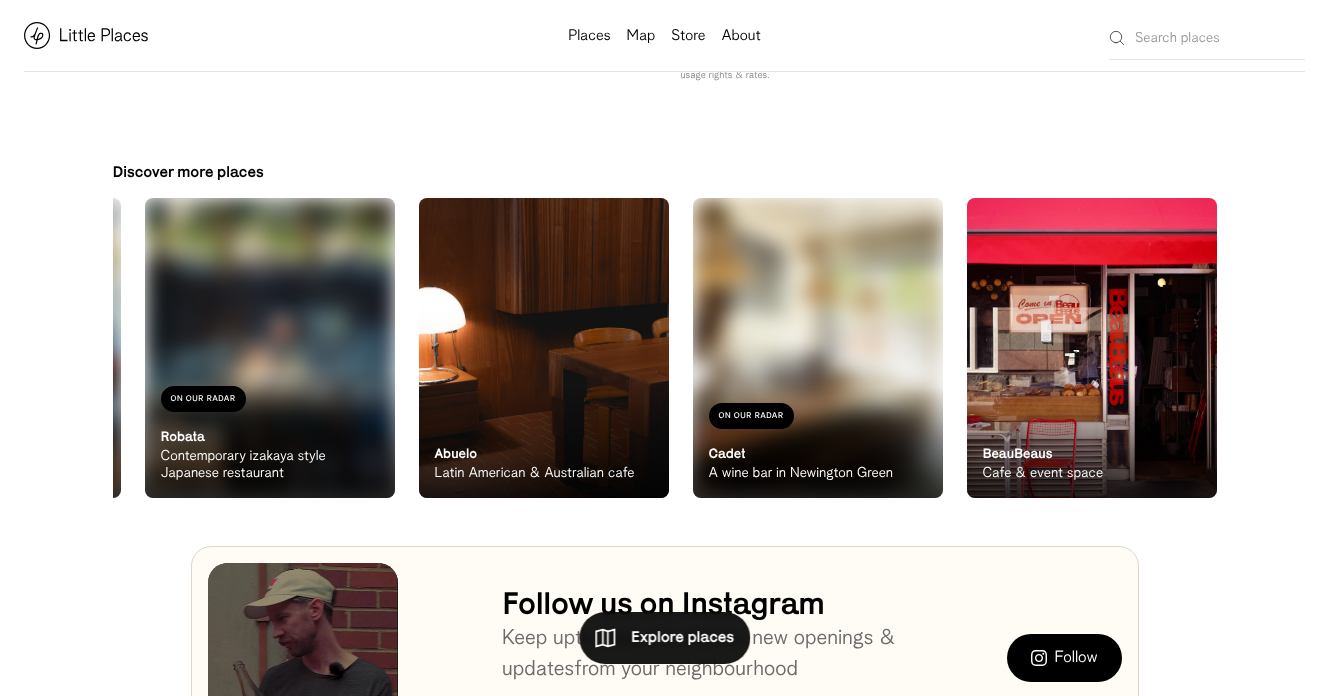 click at bounding box center (1092, 348) 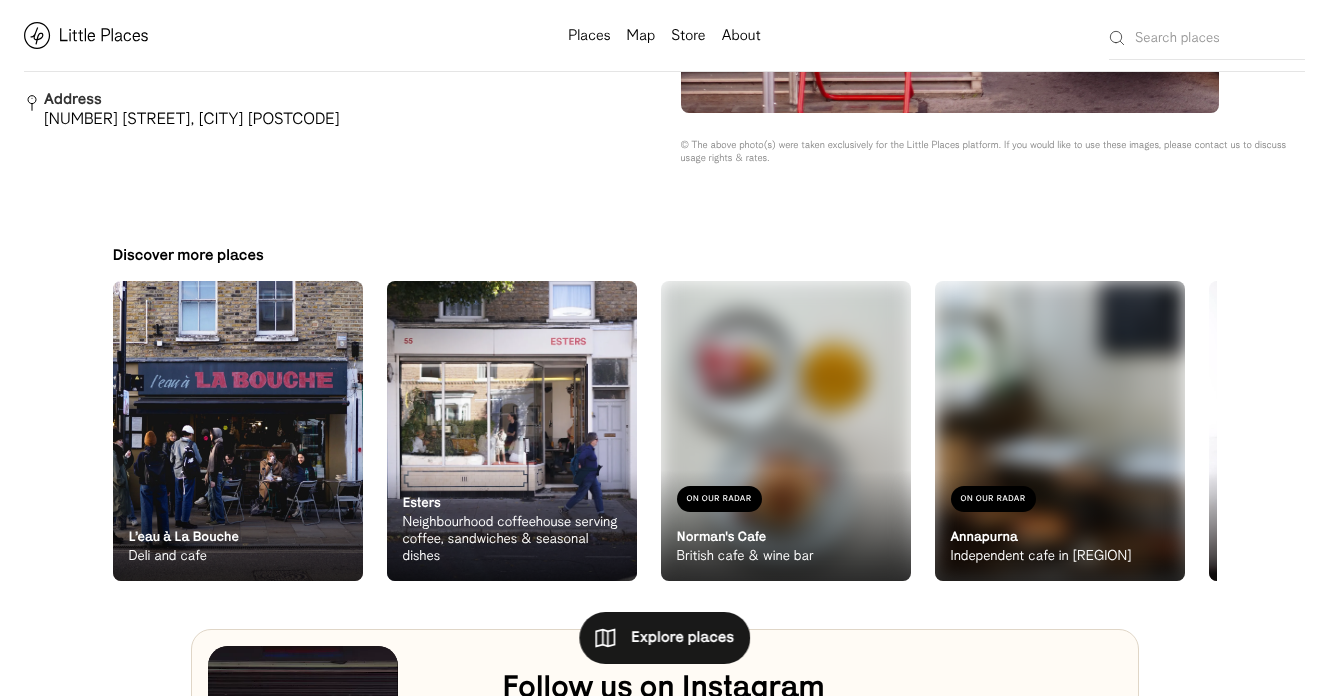 scroll, scrollTop: 650, scrollLeft: 0, axis: vertical 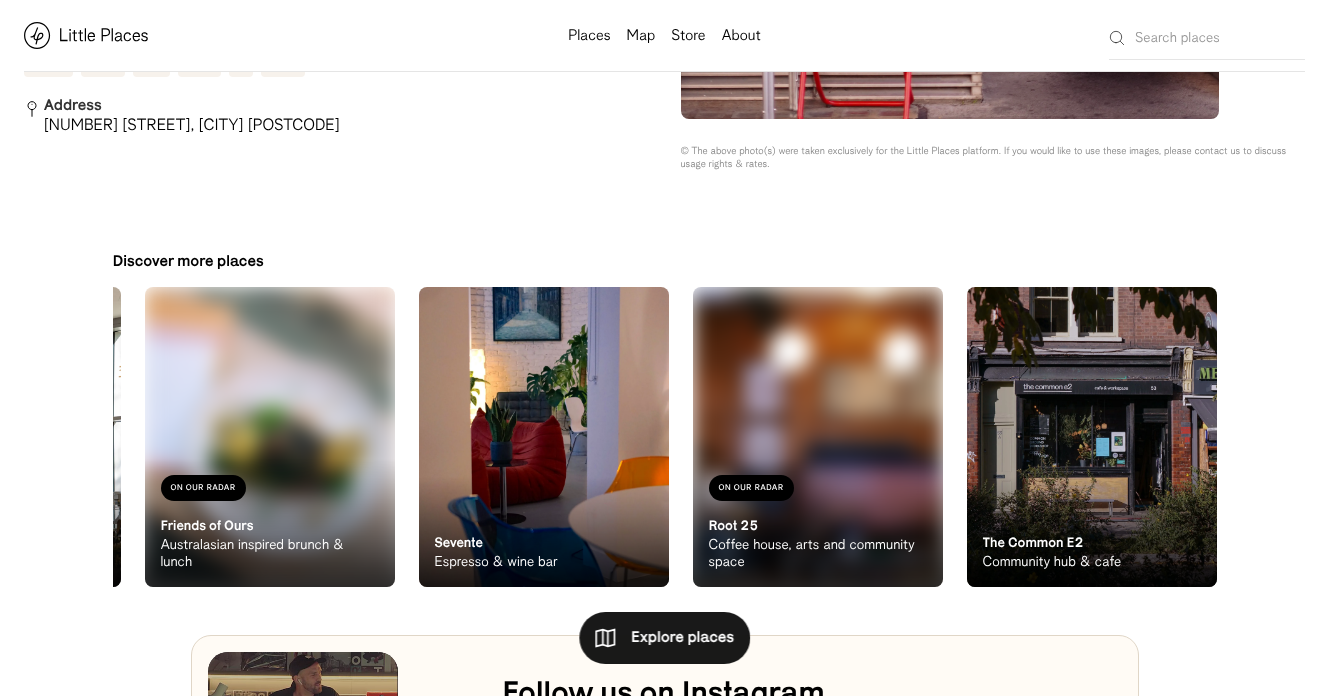 click at bounding box center [818, 437] 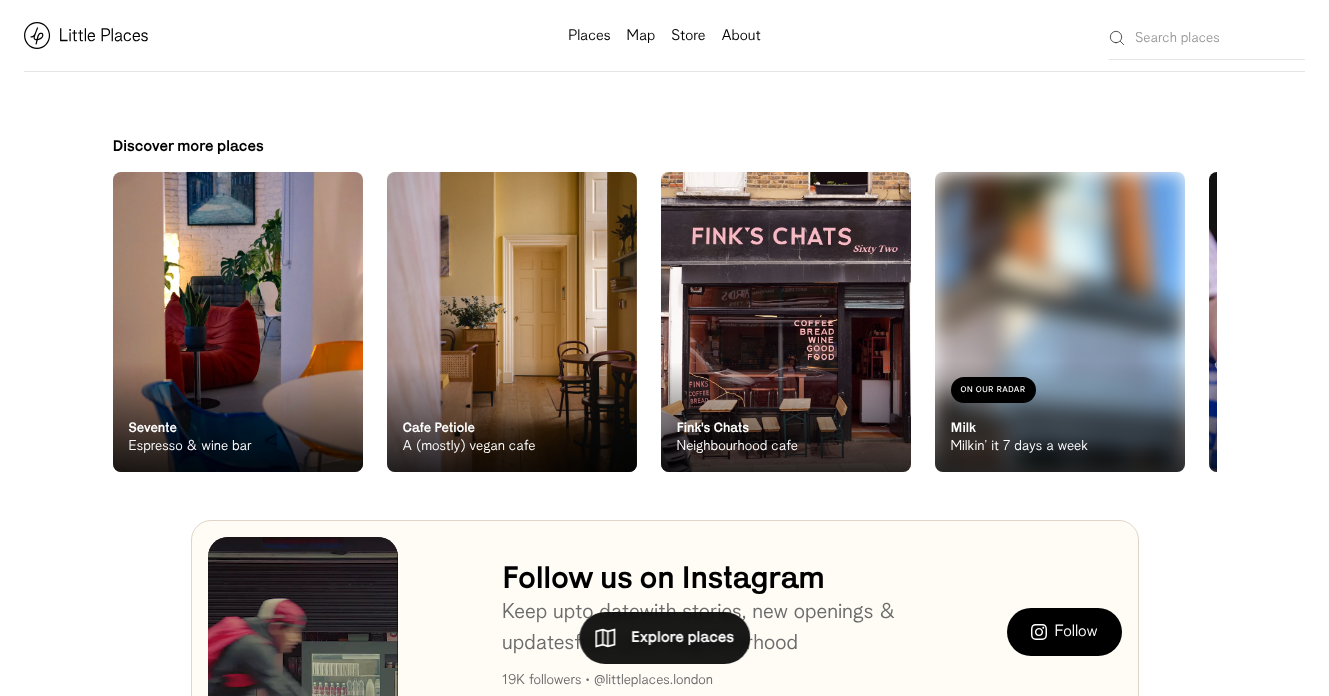 scroll, scrollTop: 756, scrollLeft: 0, axis: vertical 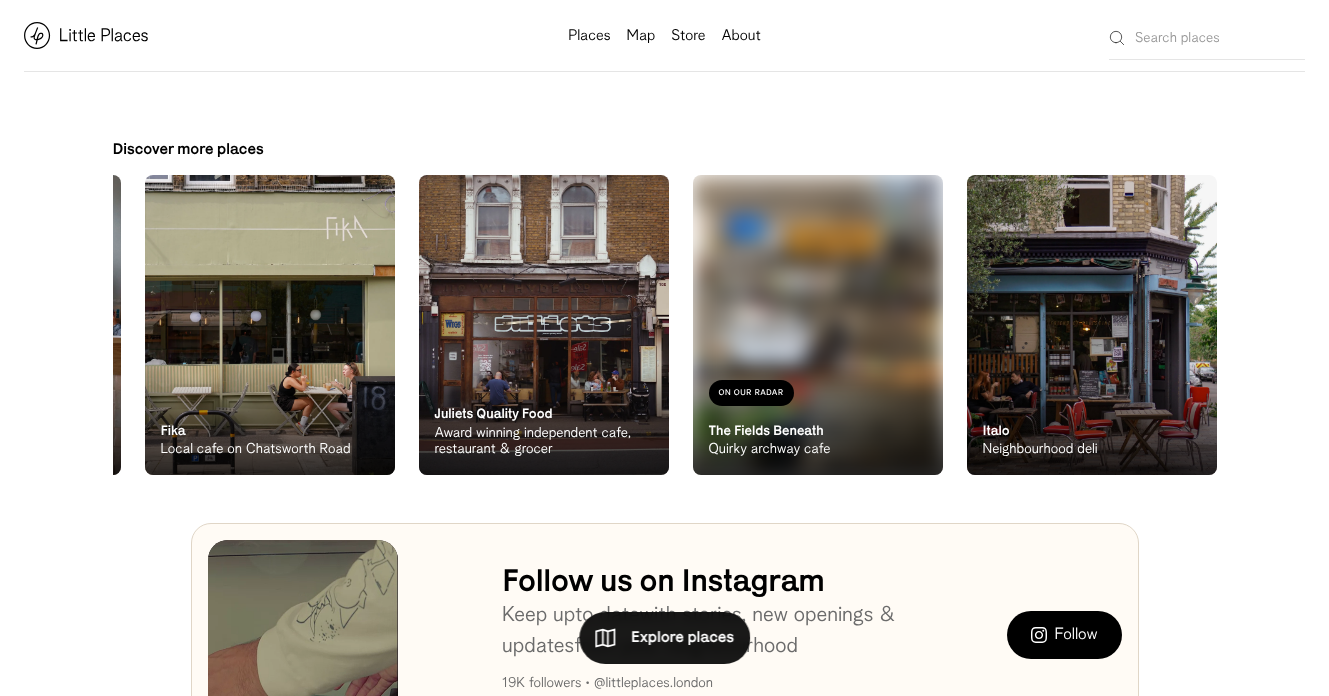 click on "On Our Radar Italo Neighbourhood deli" at bounding box center (1092, 420) 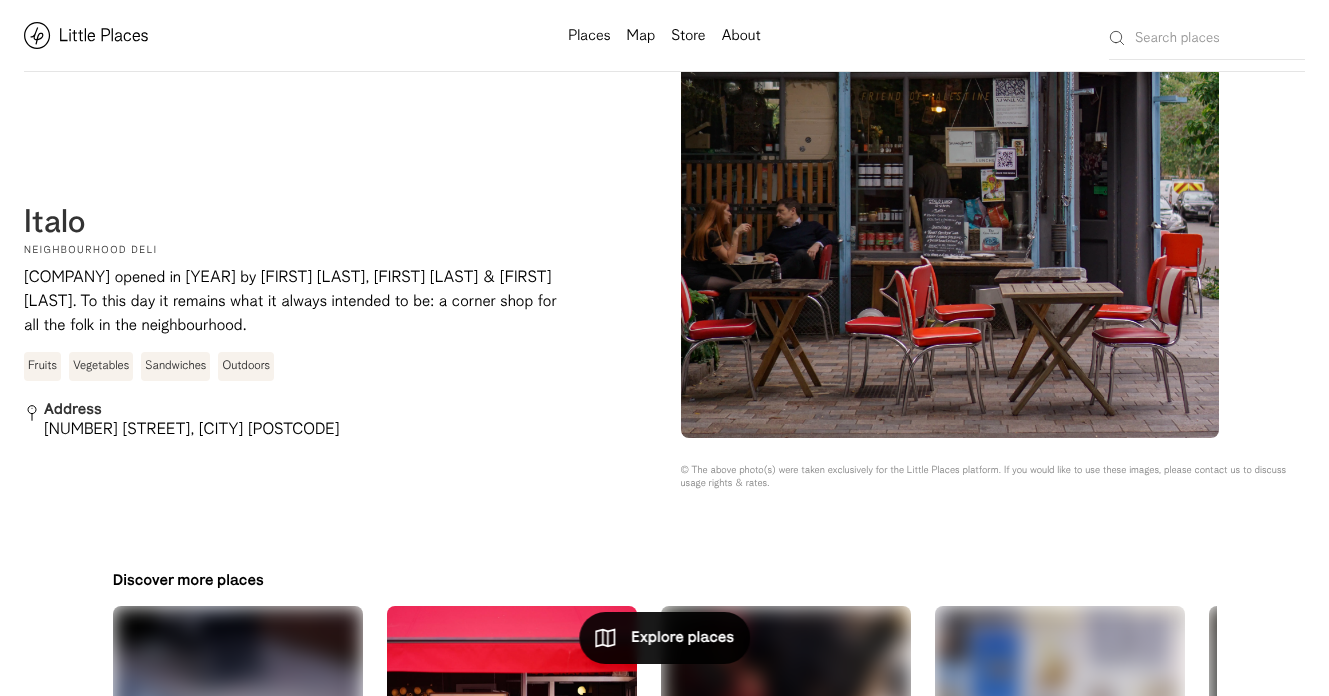 scroll, scrollTop: 848, scrollLeft: 0, axis: vertical 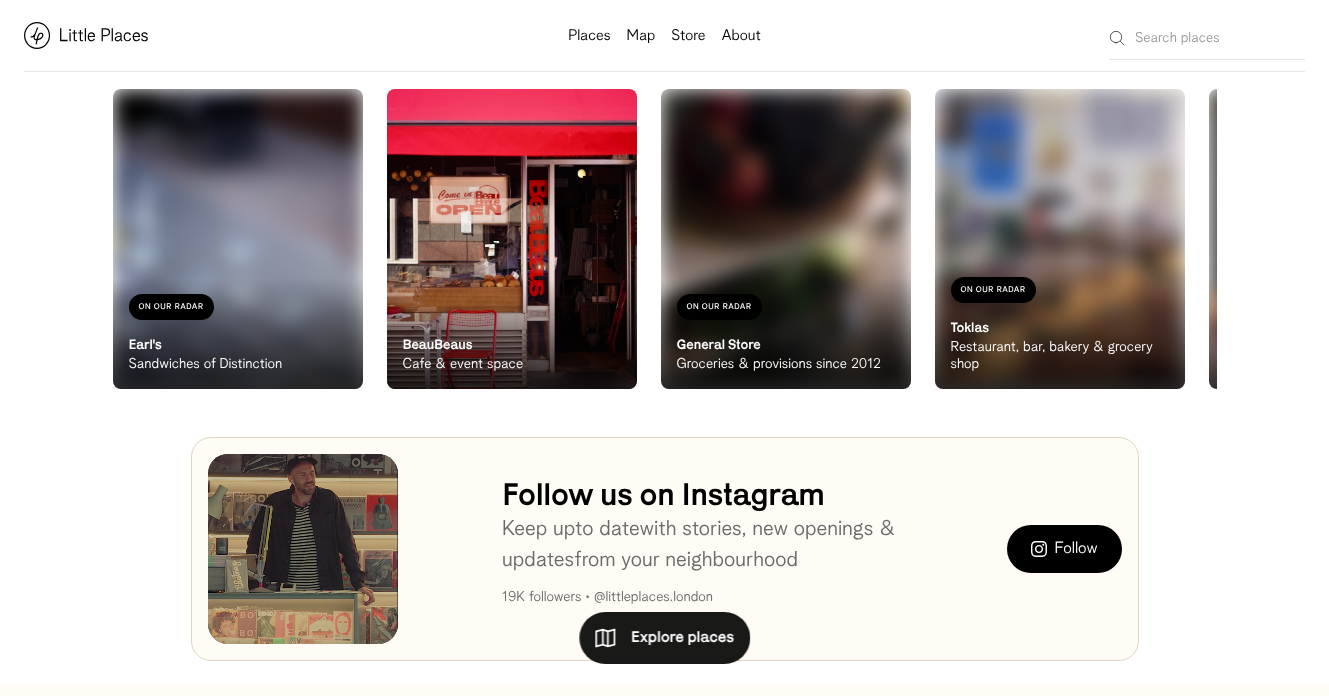 click on "On Our Radar BeauBeaus Cafe & event space" at bounding box center (512, 334) 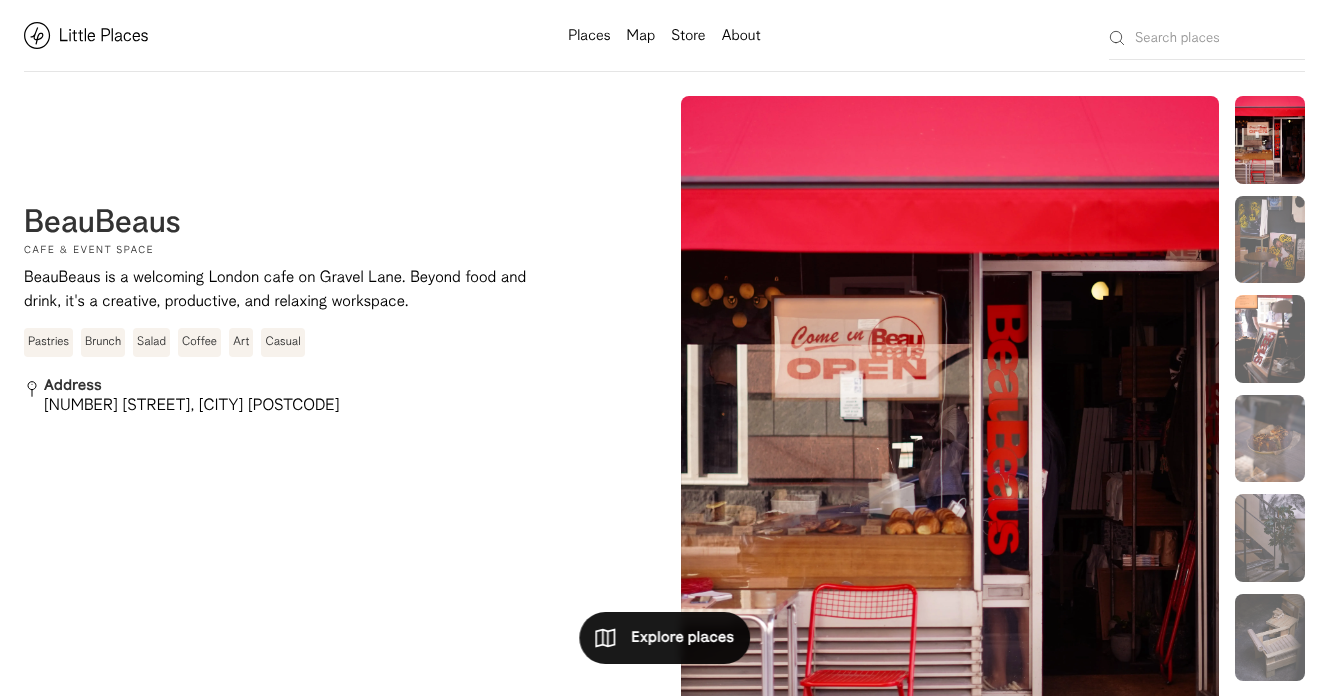 scroll, scrollTop: 0, scrollLeft: 0, axis: both 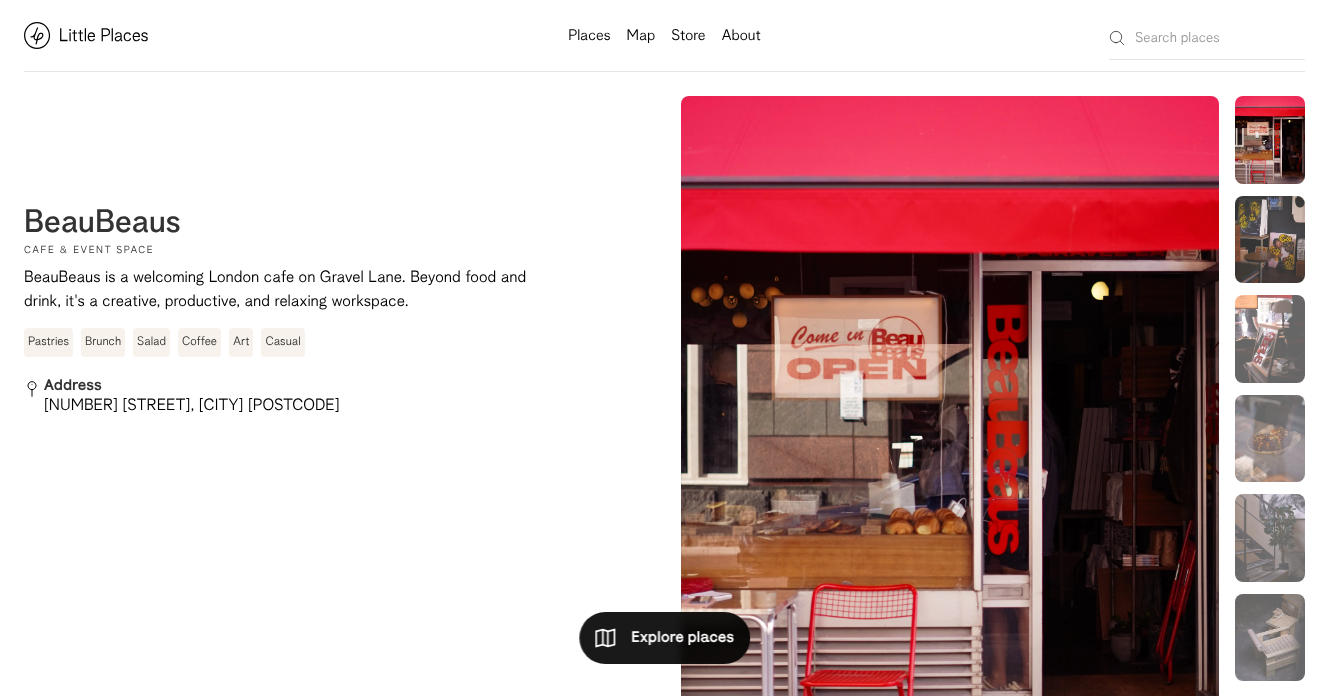 click at bounding box center (1270, 240) 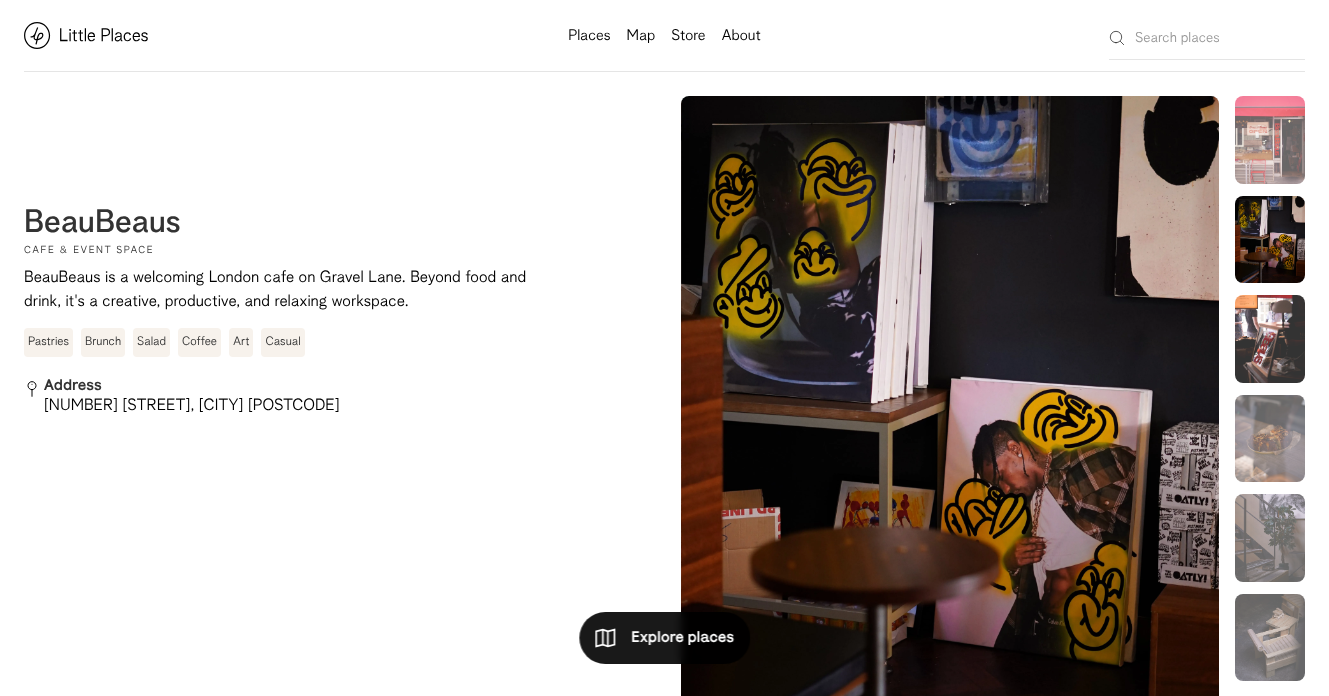 click at bounding box center (1270, 339) 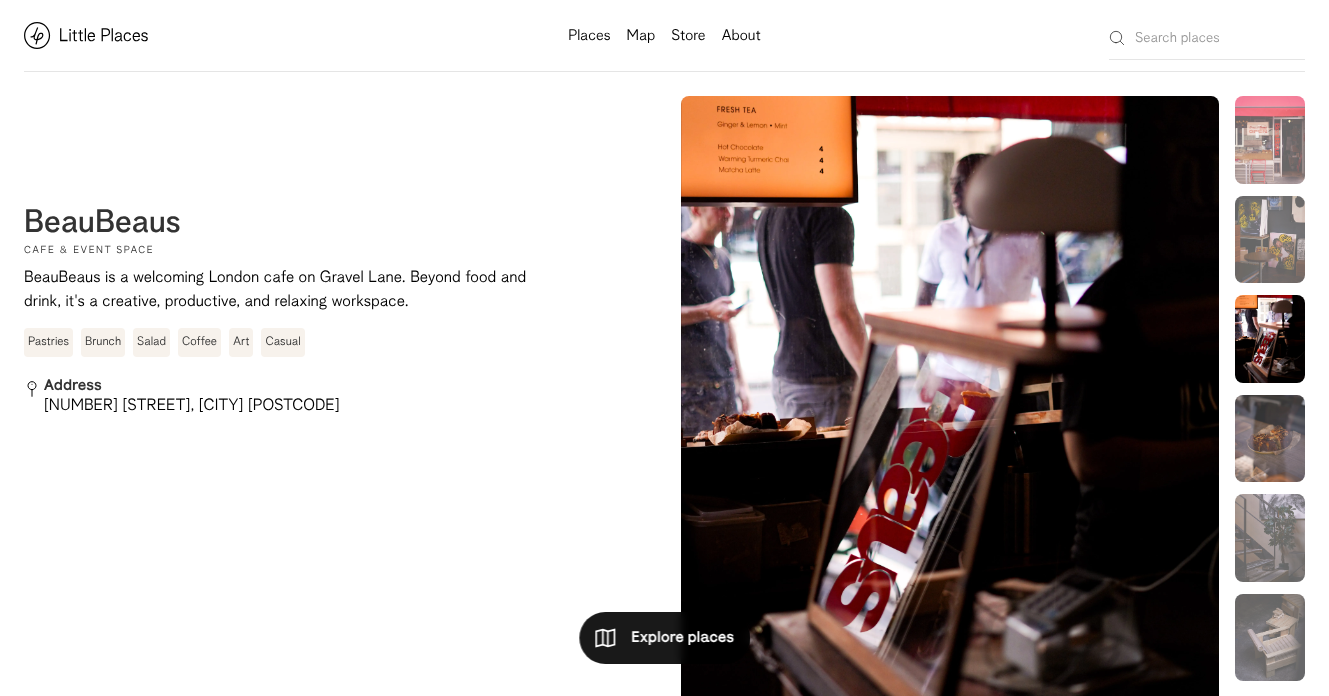 click at bounding box center [1270, 439] 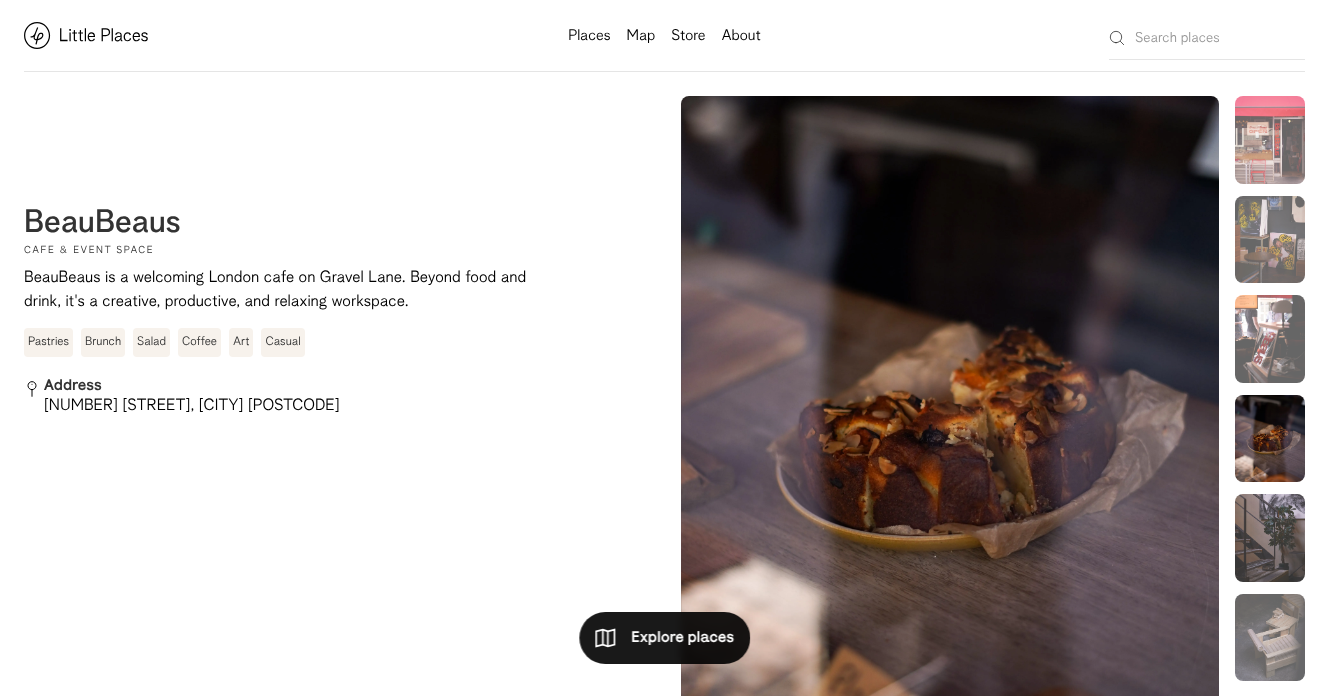 click at bounding box center [1270, 538] 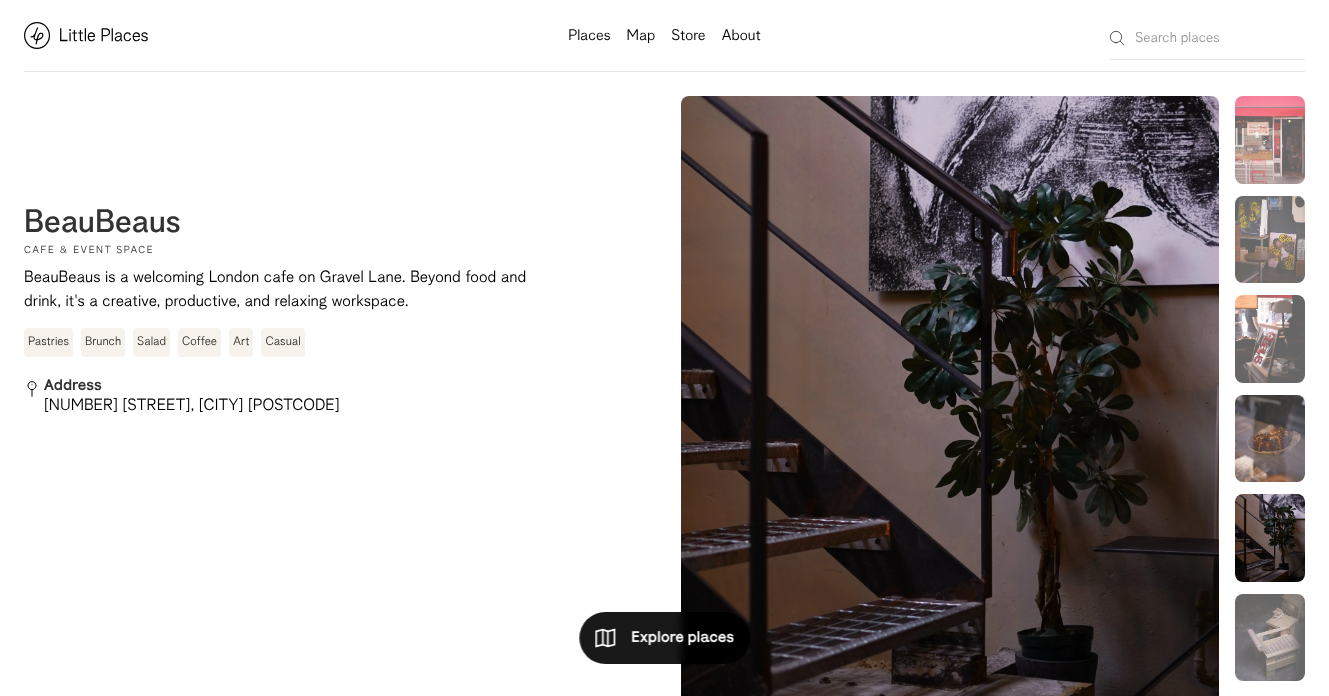 click at bounding box center [1270, 439] 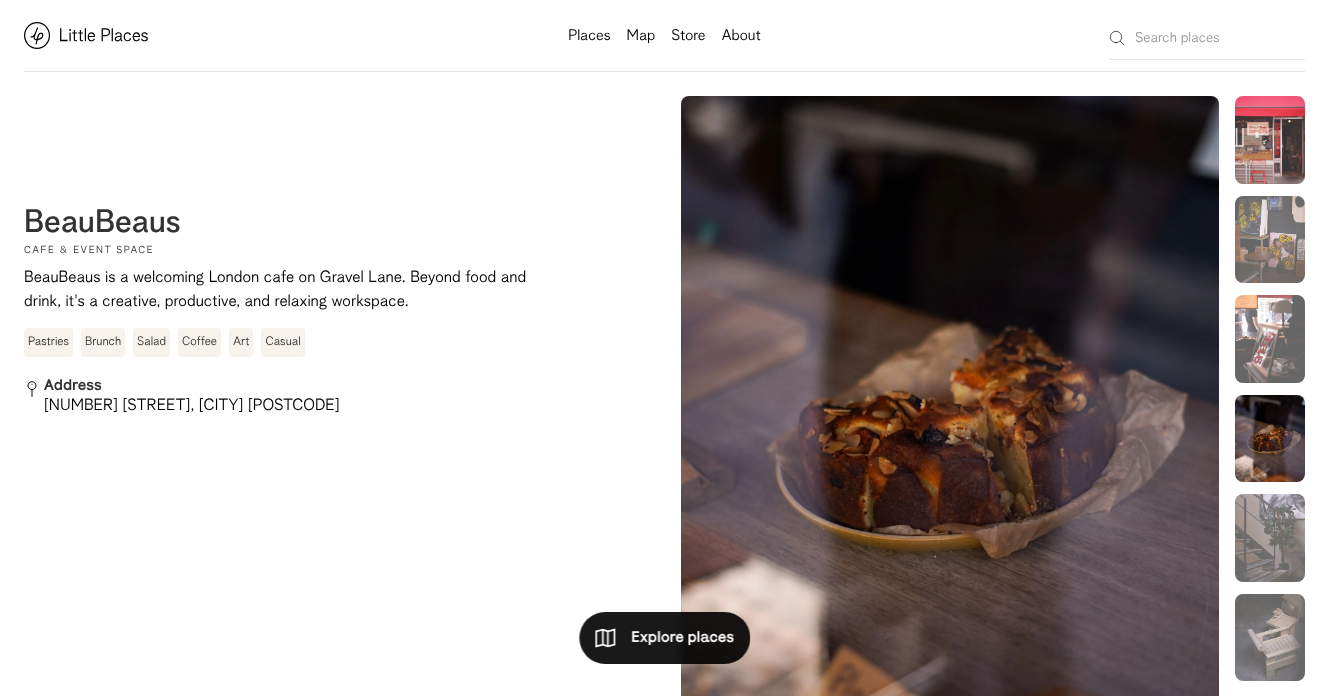 click at bounding box center [1270, 140] 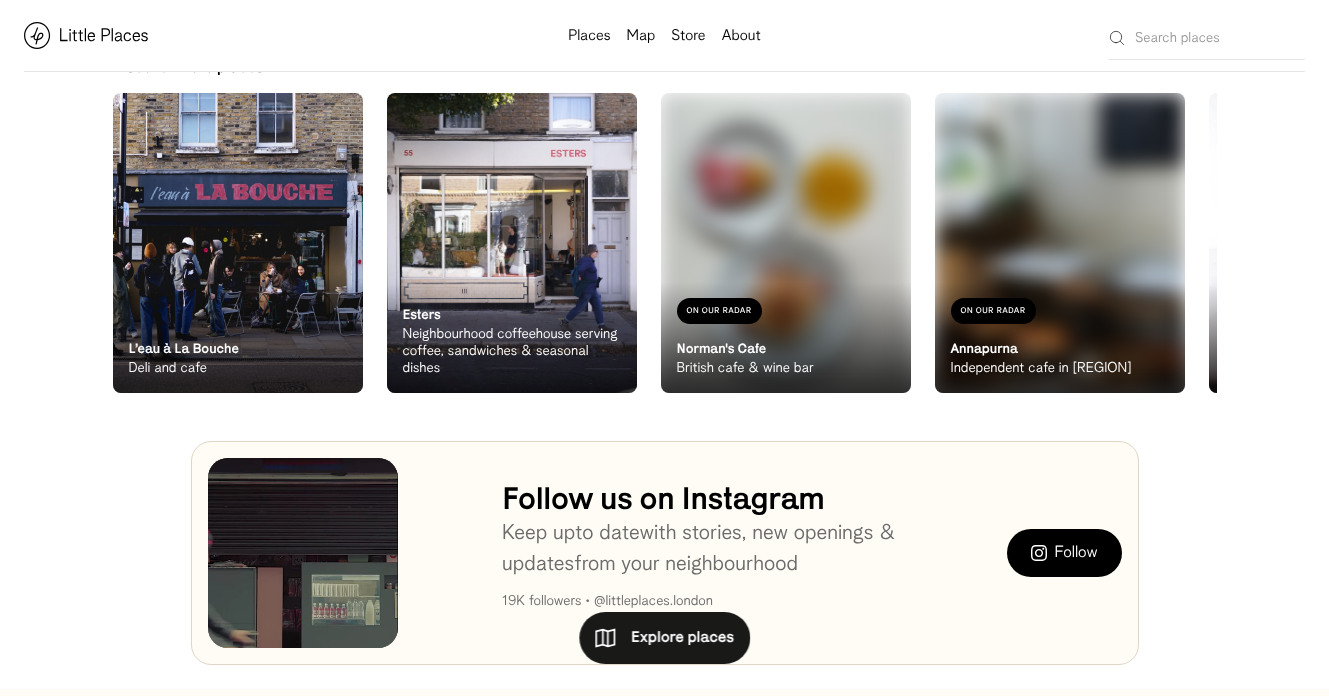 scroll, scrollTop: 0, scrollLeft: 0, axis: both 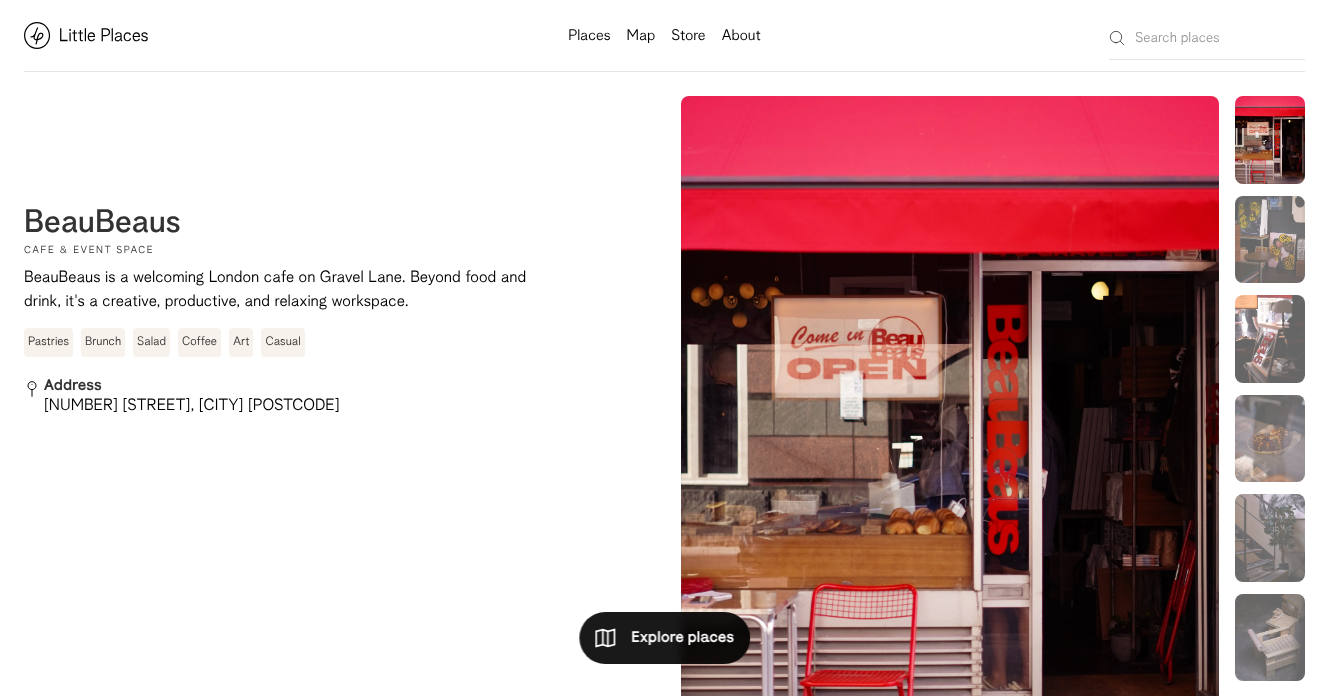 click at bounding box center [86, 35] 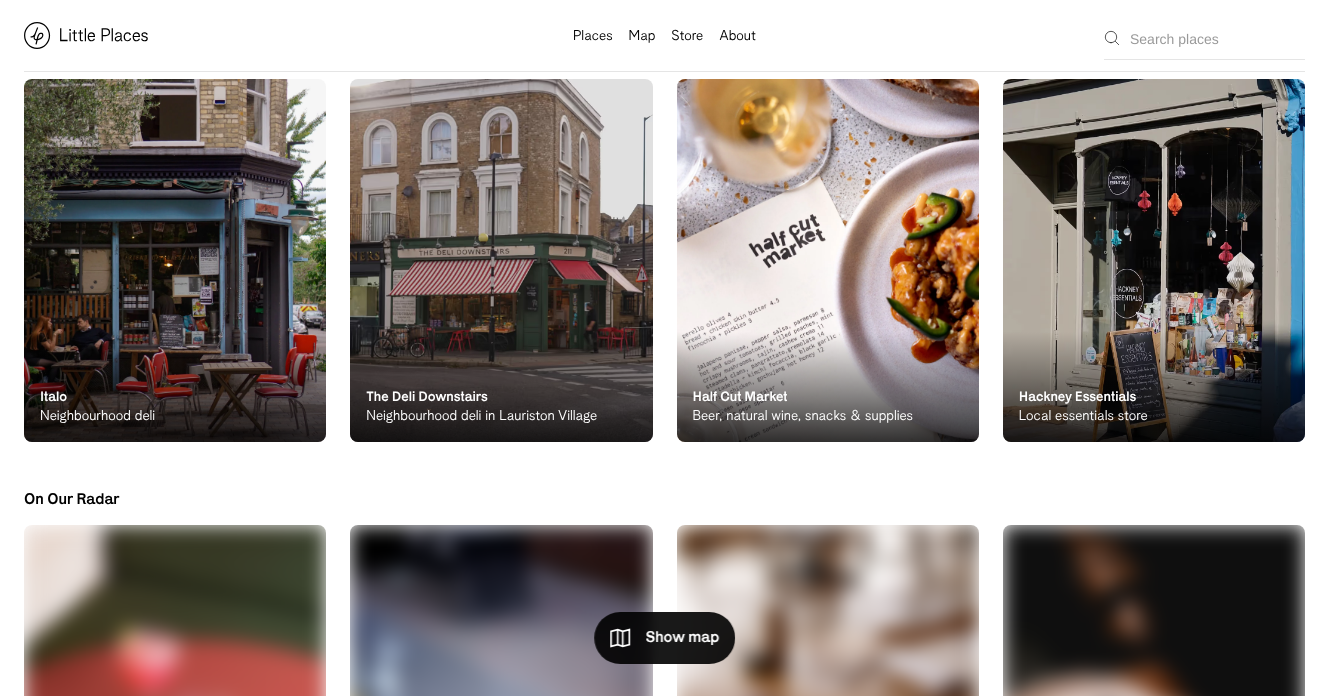 scroll, scrollTop: 4805, scrollLeft: 0, axis: vertical 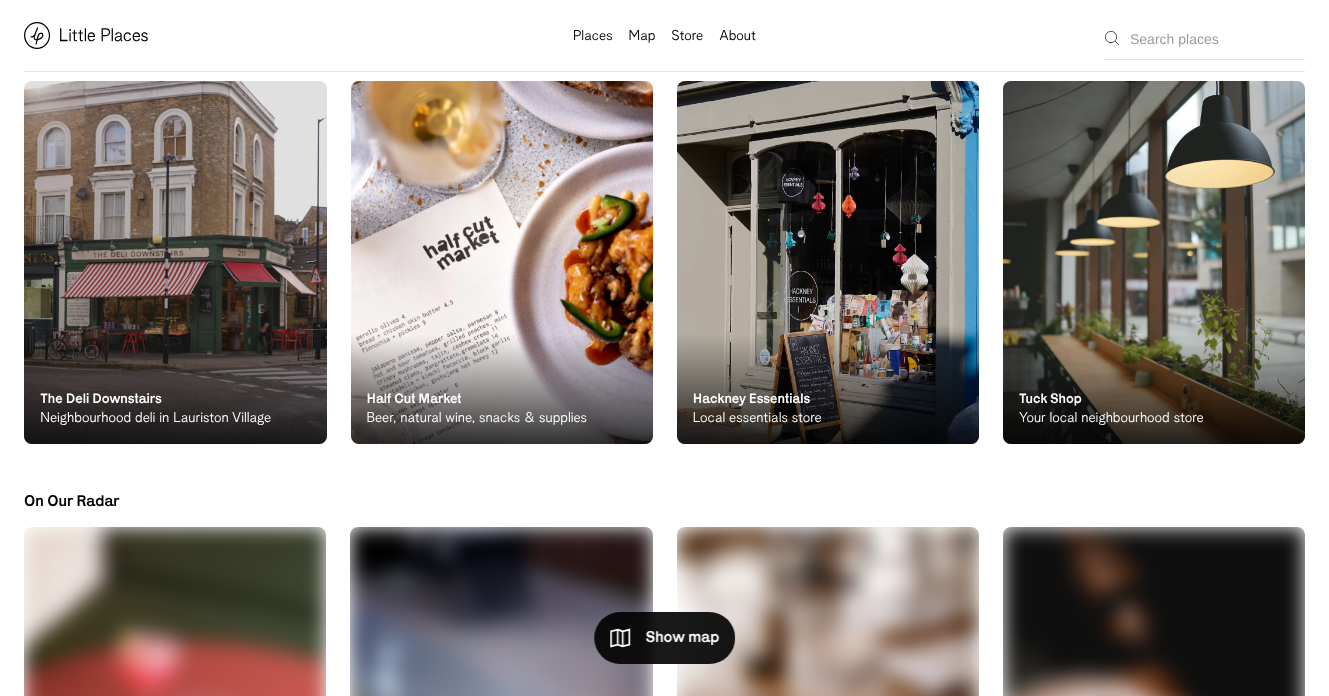 click at bounding box center [828, 262] 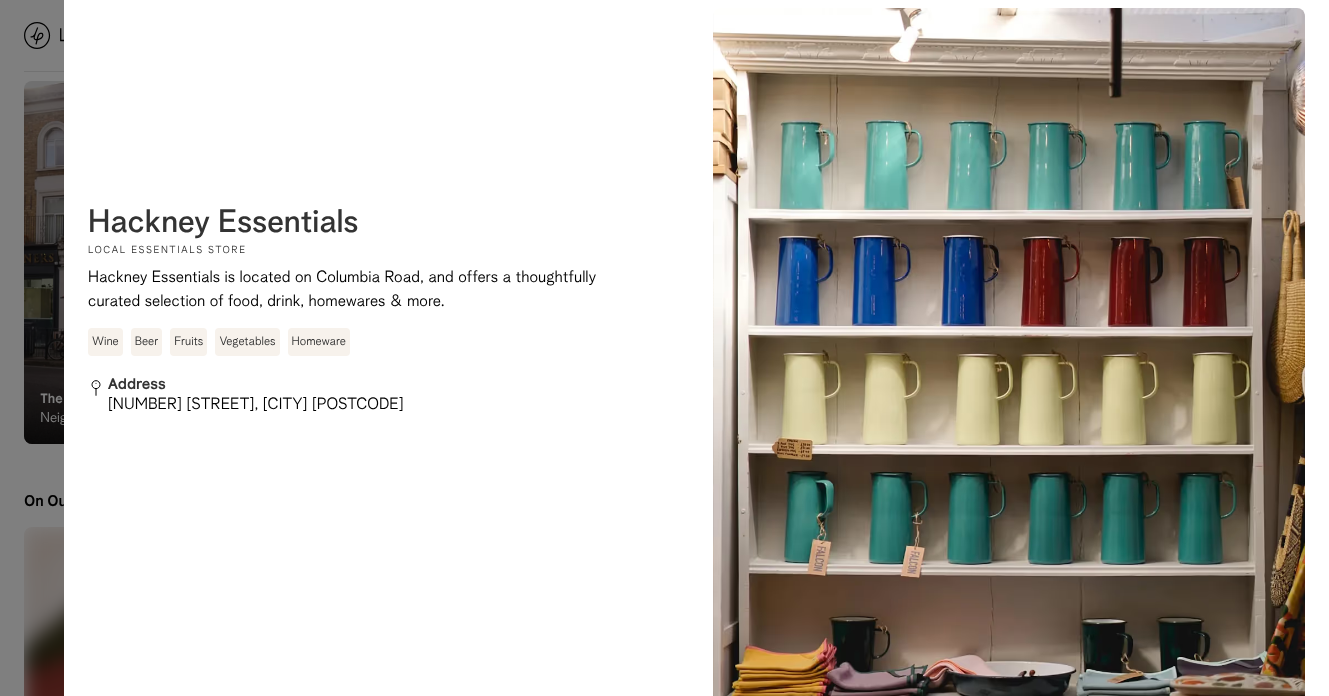 scroll, scrollTop: 0, scrollLeft: 0, axis: both 